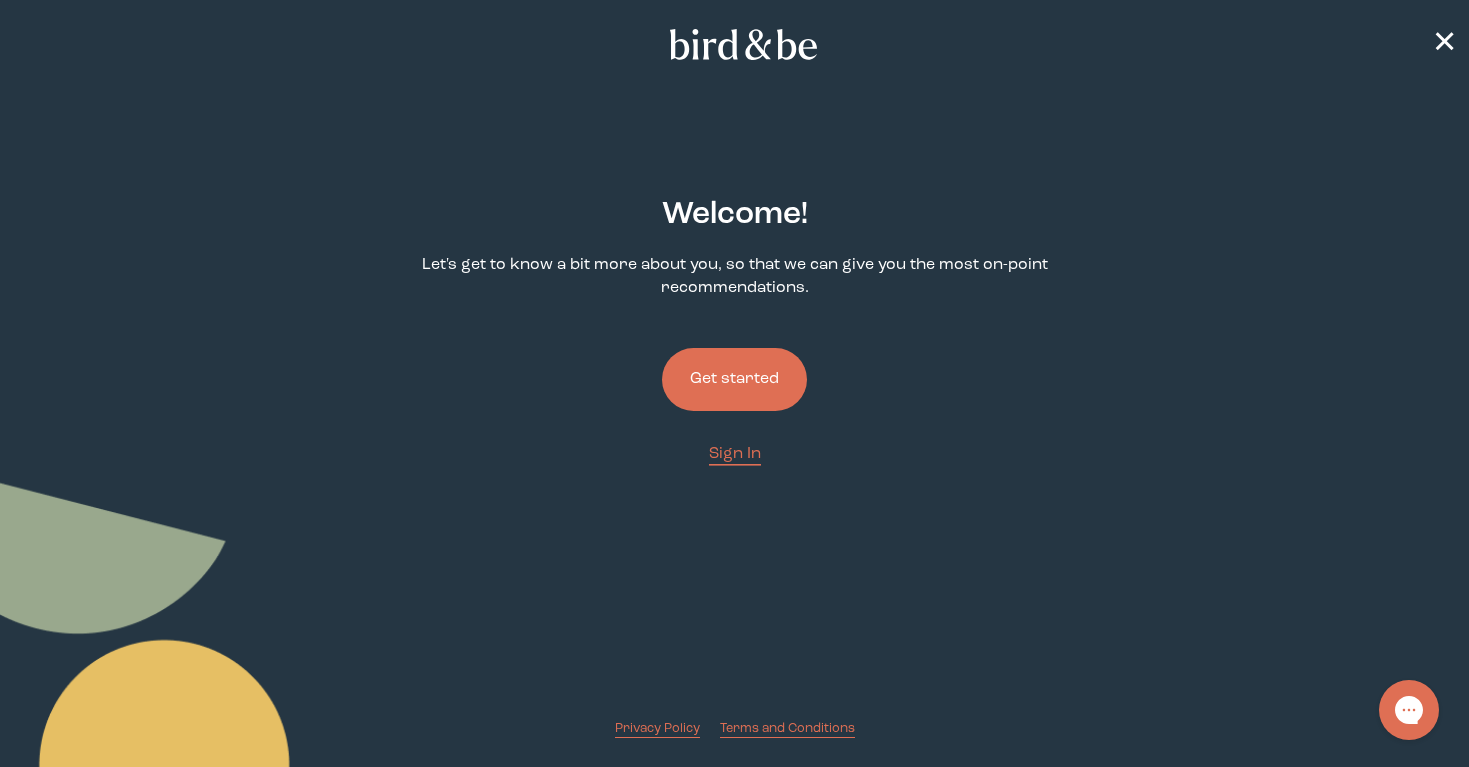scroll, scrollTop: 0, scrollLeft: 0, axis: both 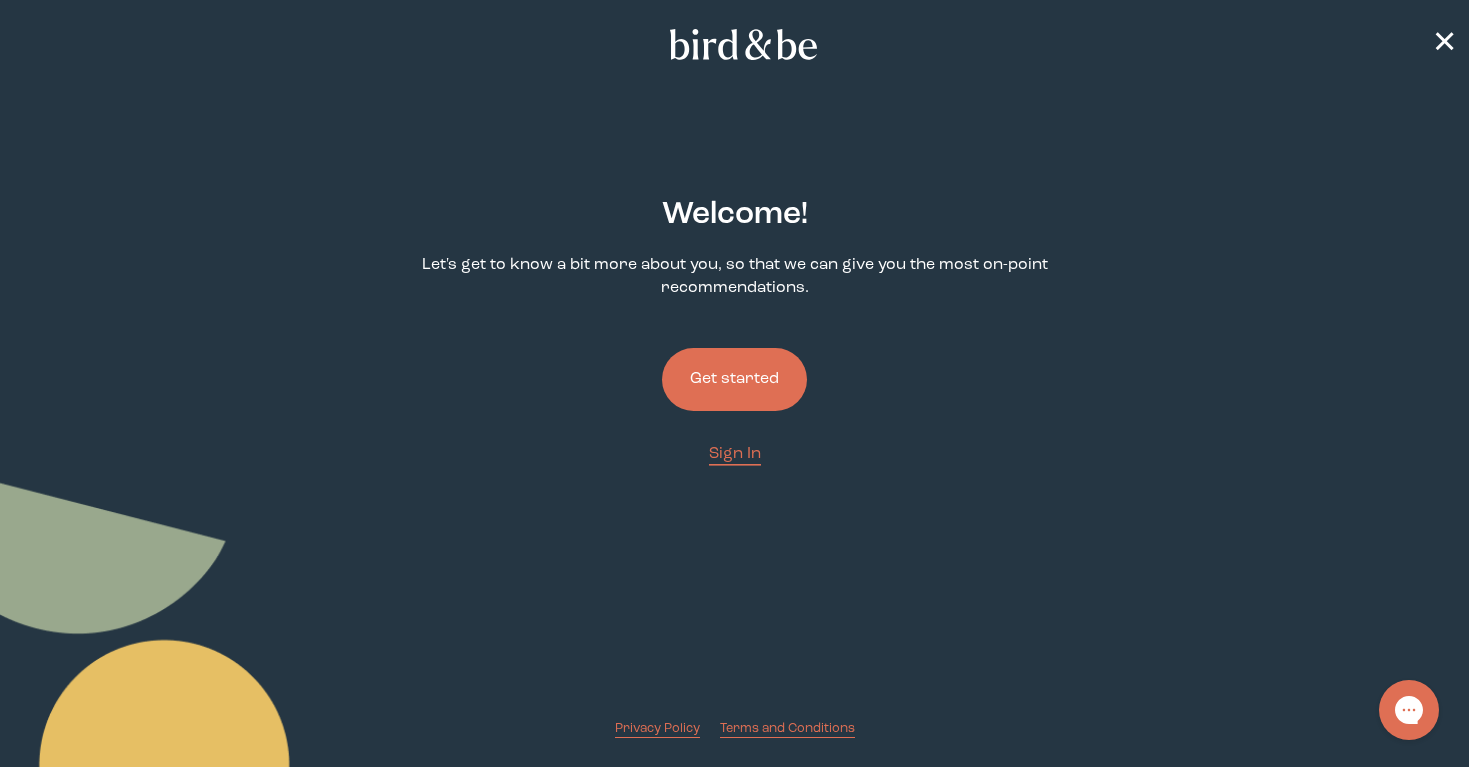 click on "Get started" at bounding box center [734, 379] 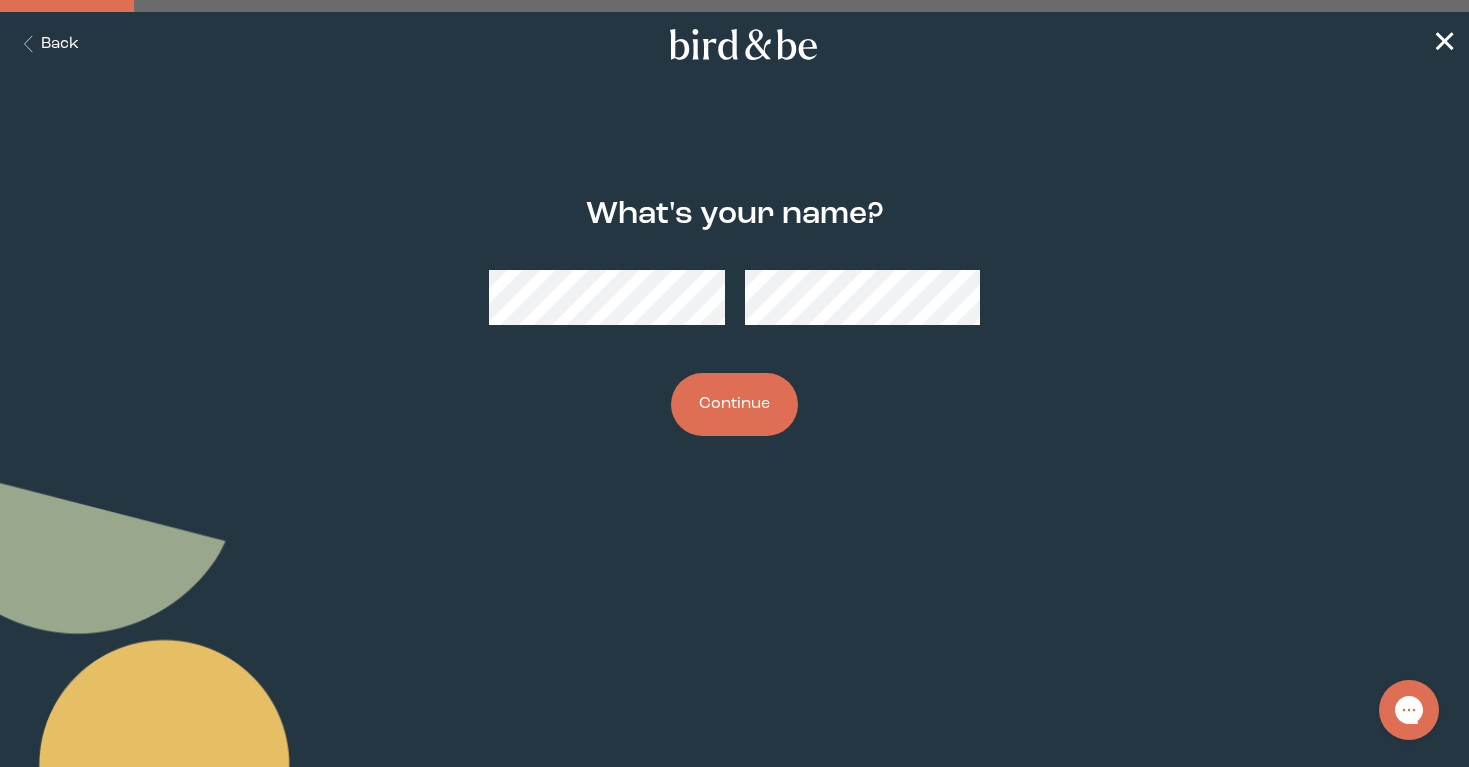 click on "Continue" at bounding box center (734, 404) 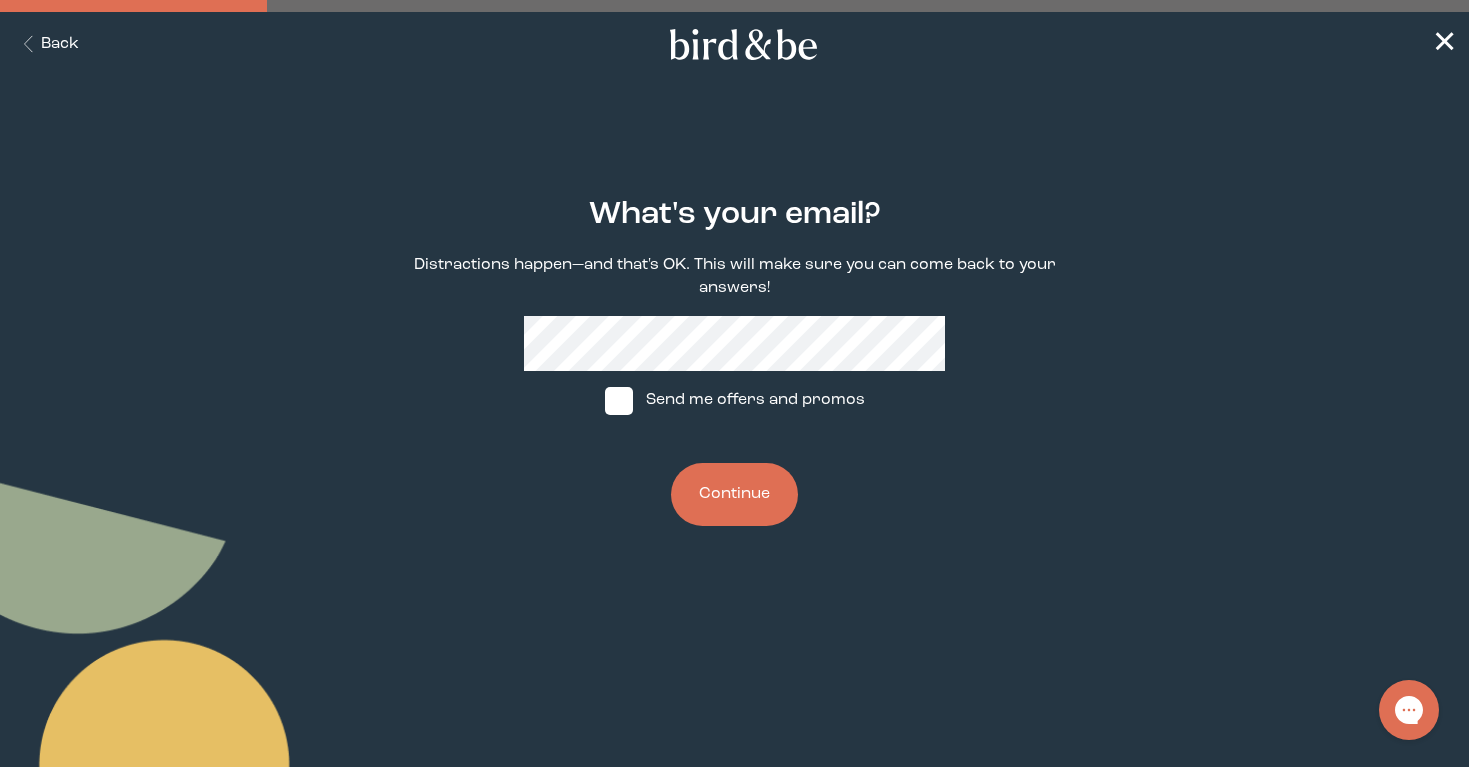 click at bounding box center (619, 401) 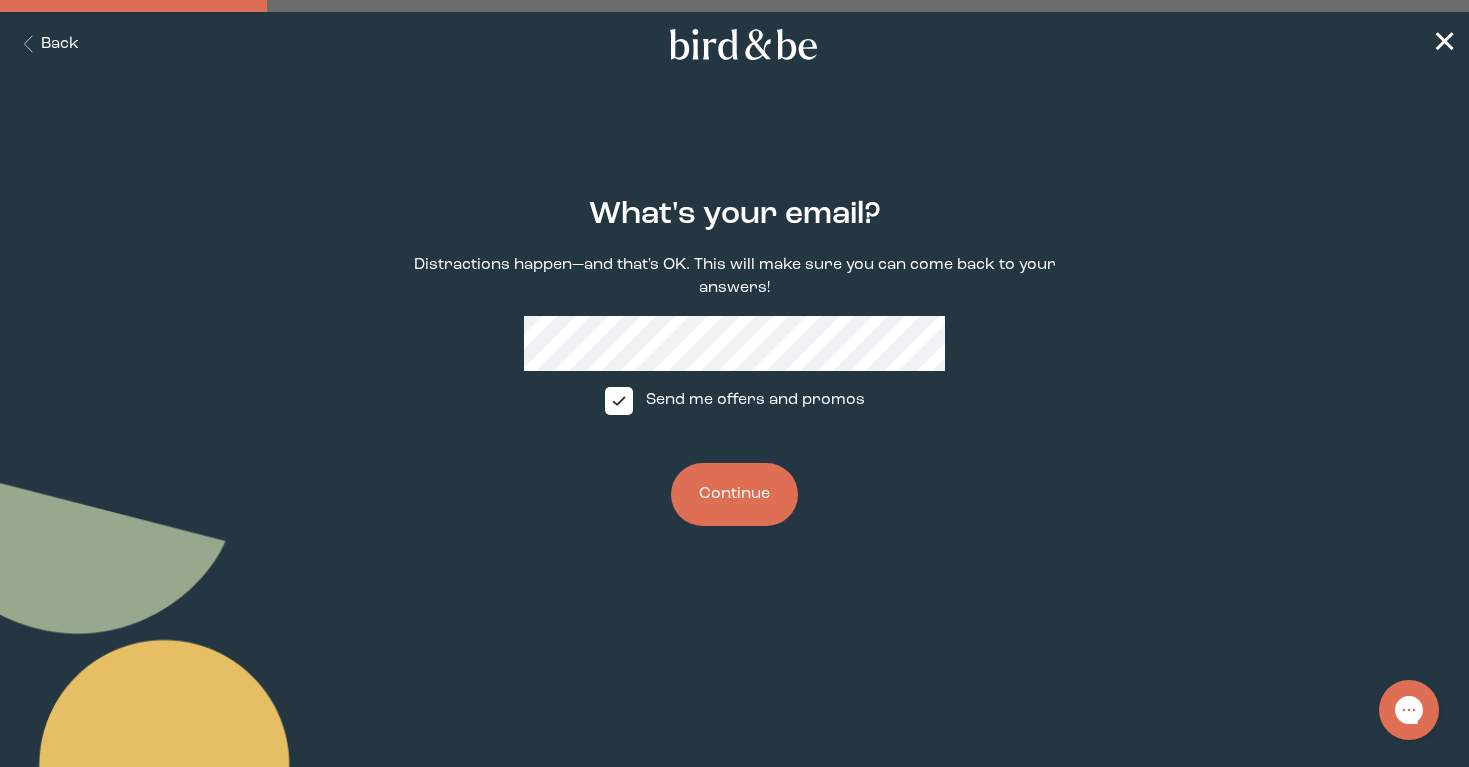 click on "Continue" at bounding box center [734, 494] 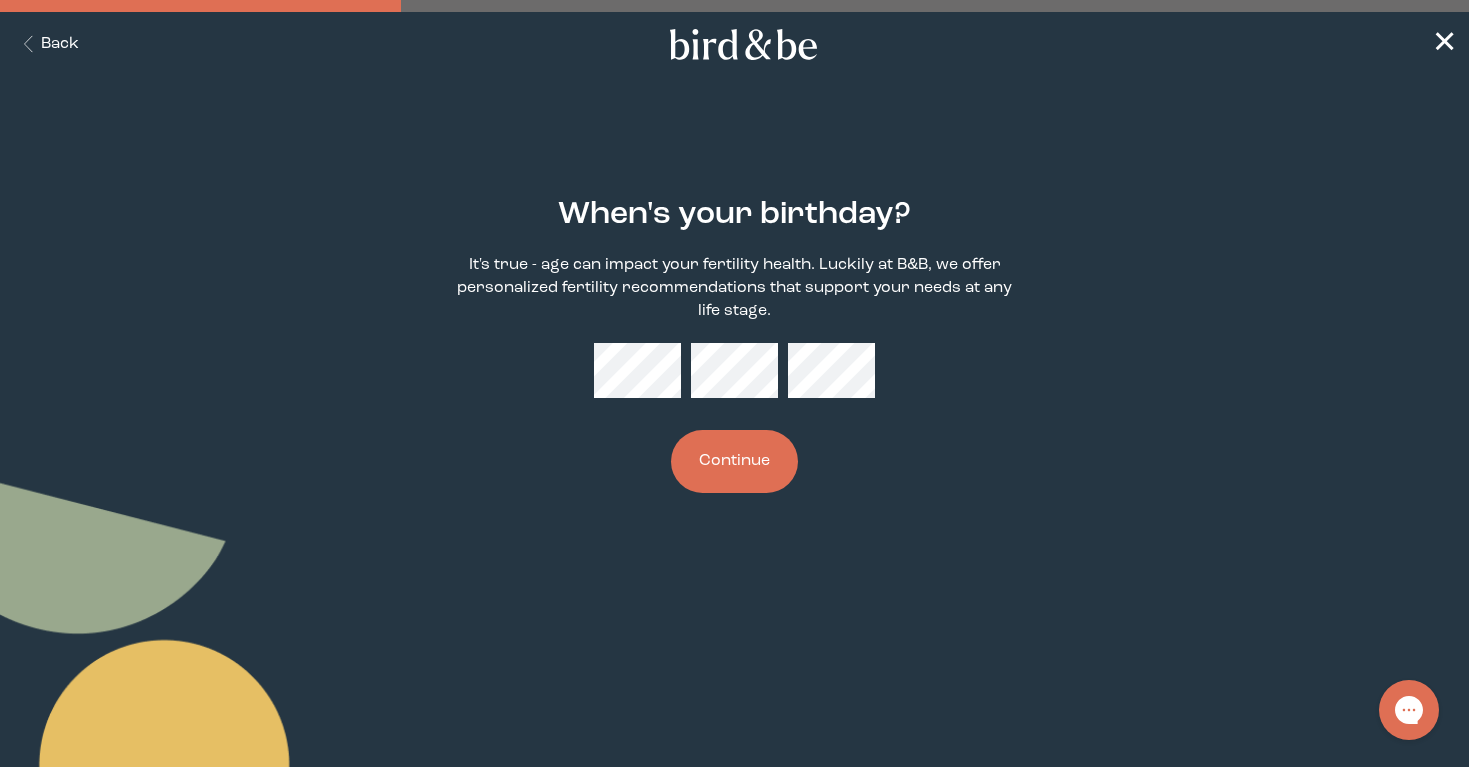 click on "Continue" at bounding box center (734, 461) 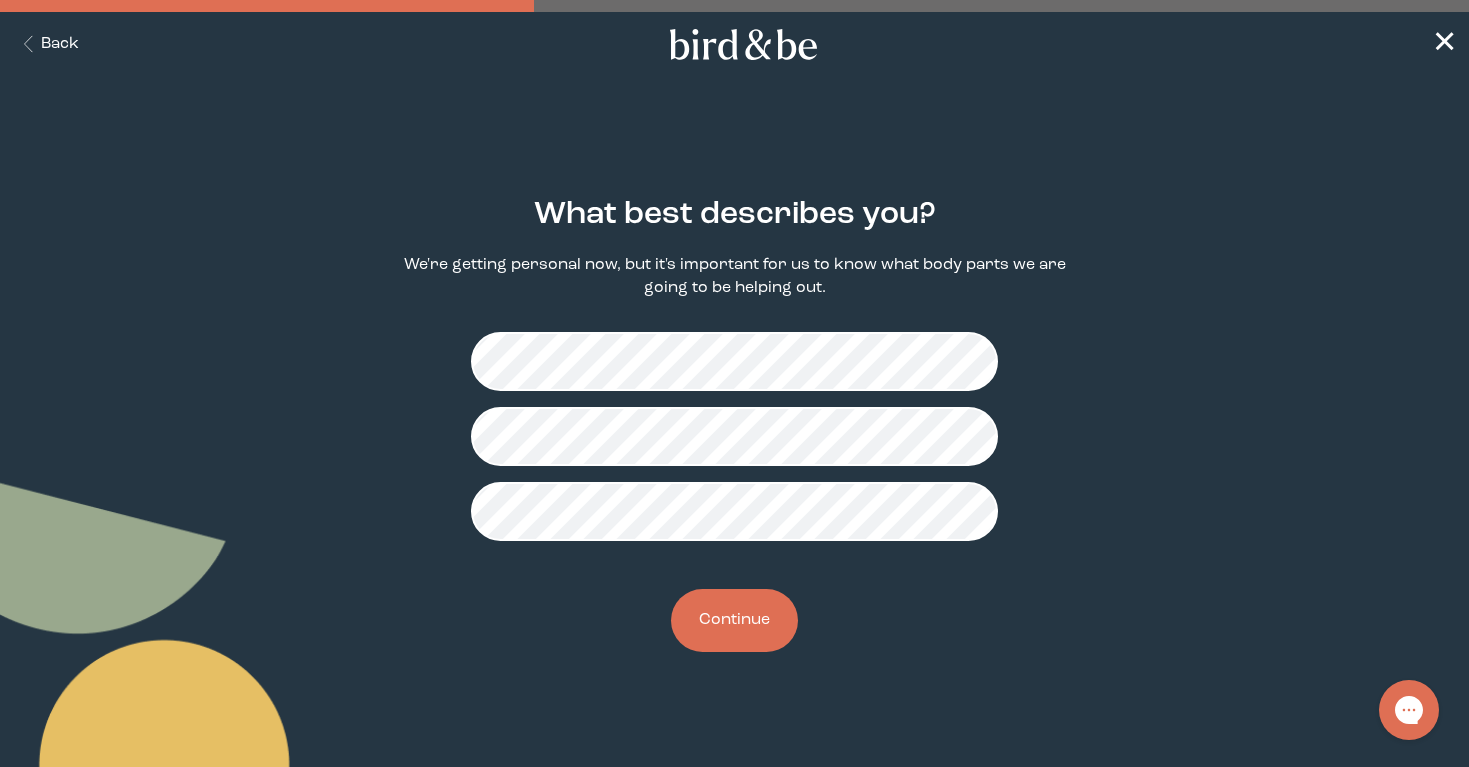 click on "Continue" at bounding box center (734, 620) 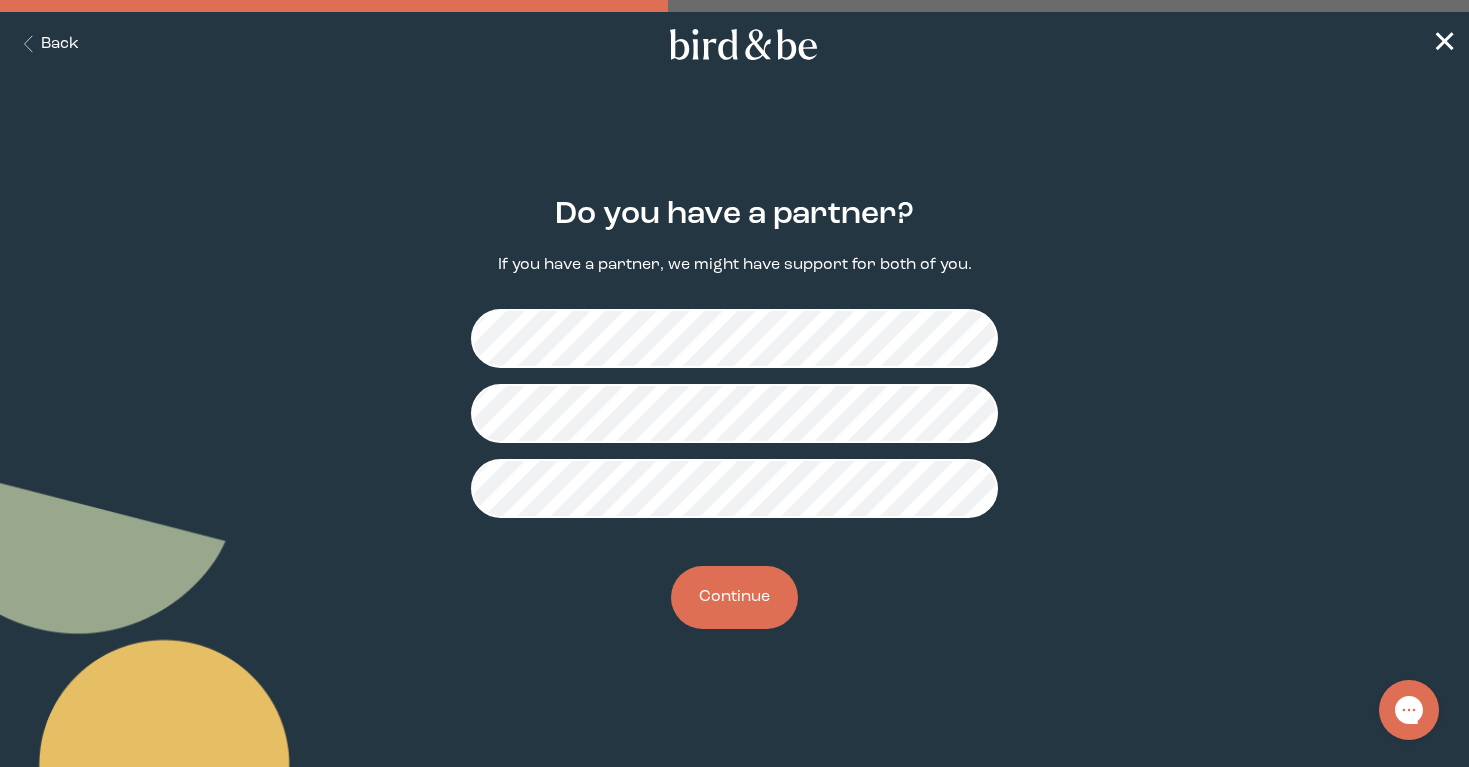 click on "Continue" at bounding box center (734, 597) 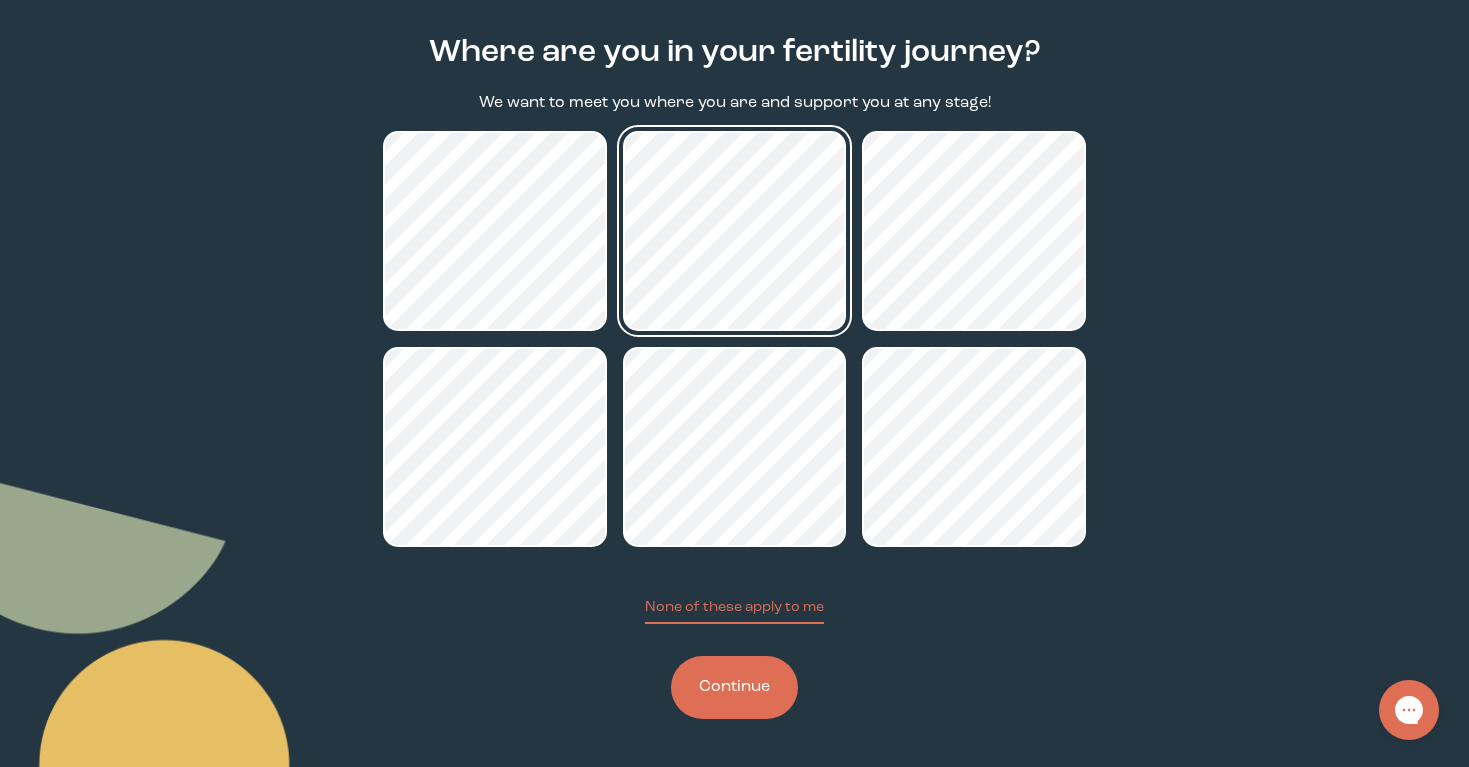 scroll, scrollTop: 162, scrollLeft: 0, axis: vertical 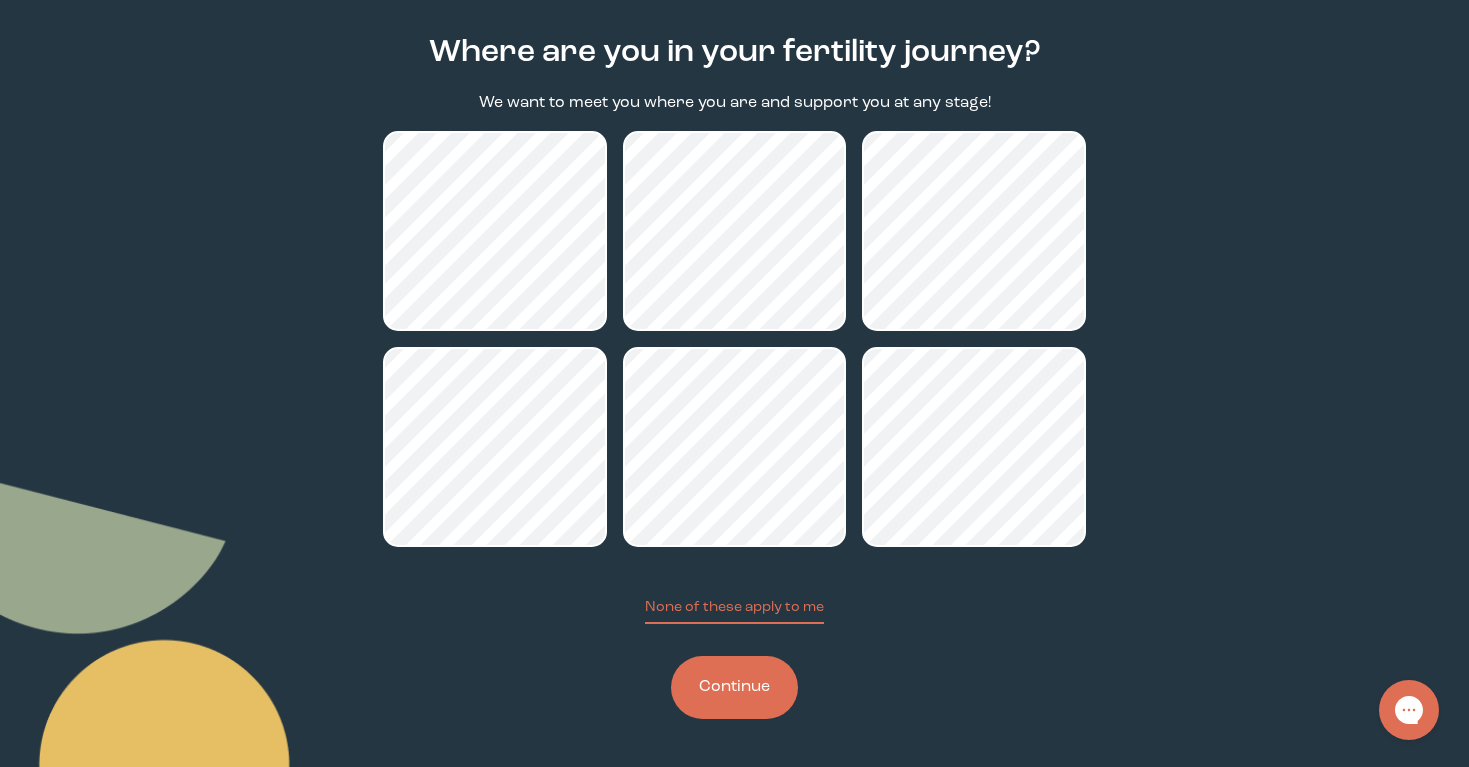 click on "Continue" at bounding box center (734, 687) 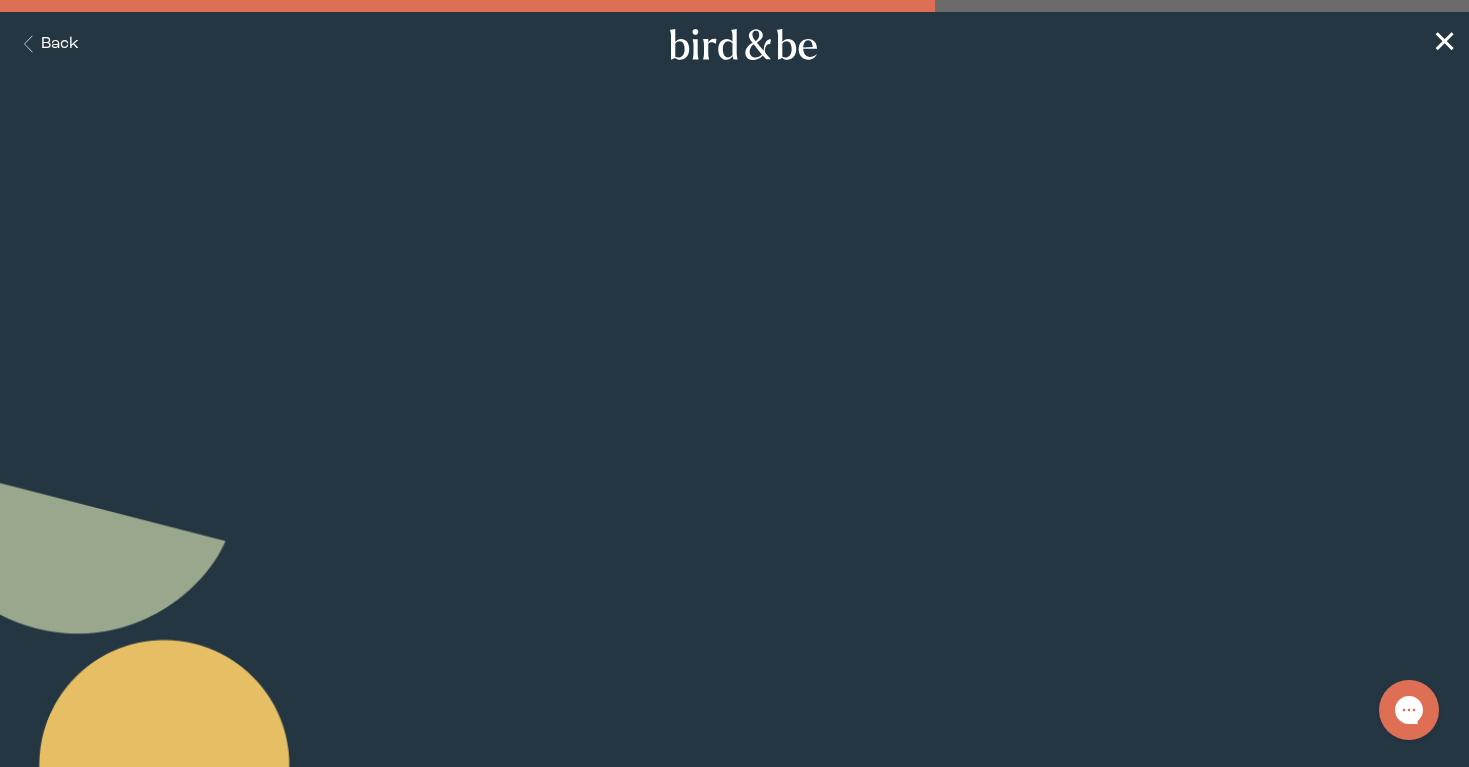 scroll, scrollTop: 0, scrollLeft: 0, axis: both 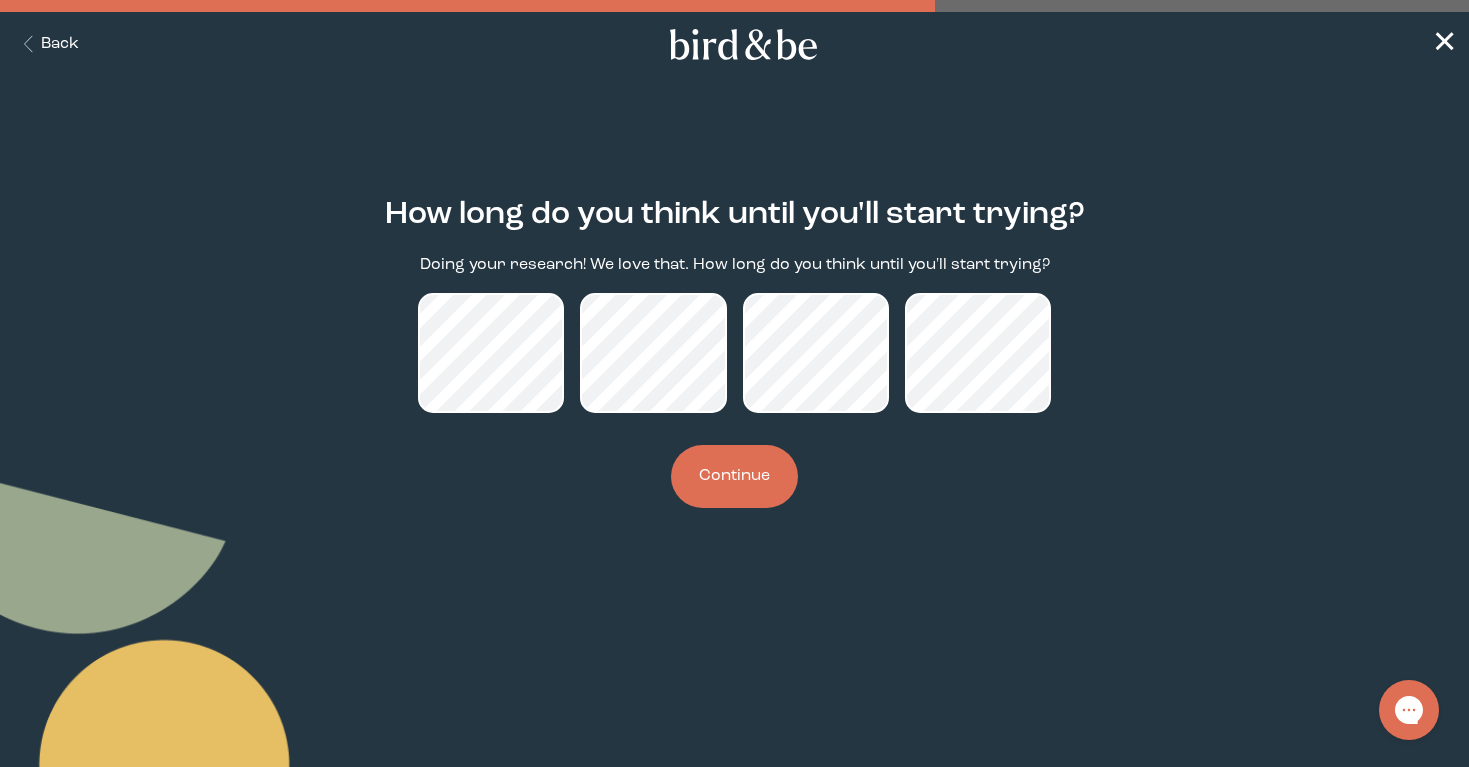click on "Continue" at bounding box center [734, 476] 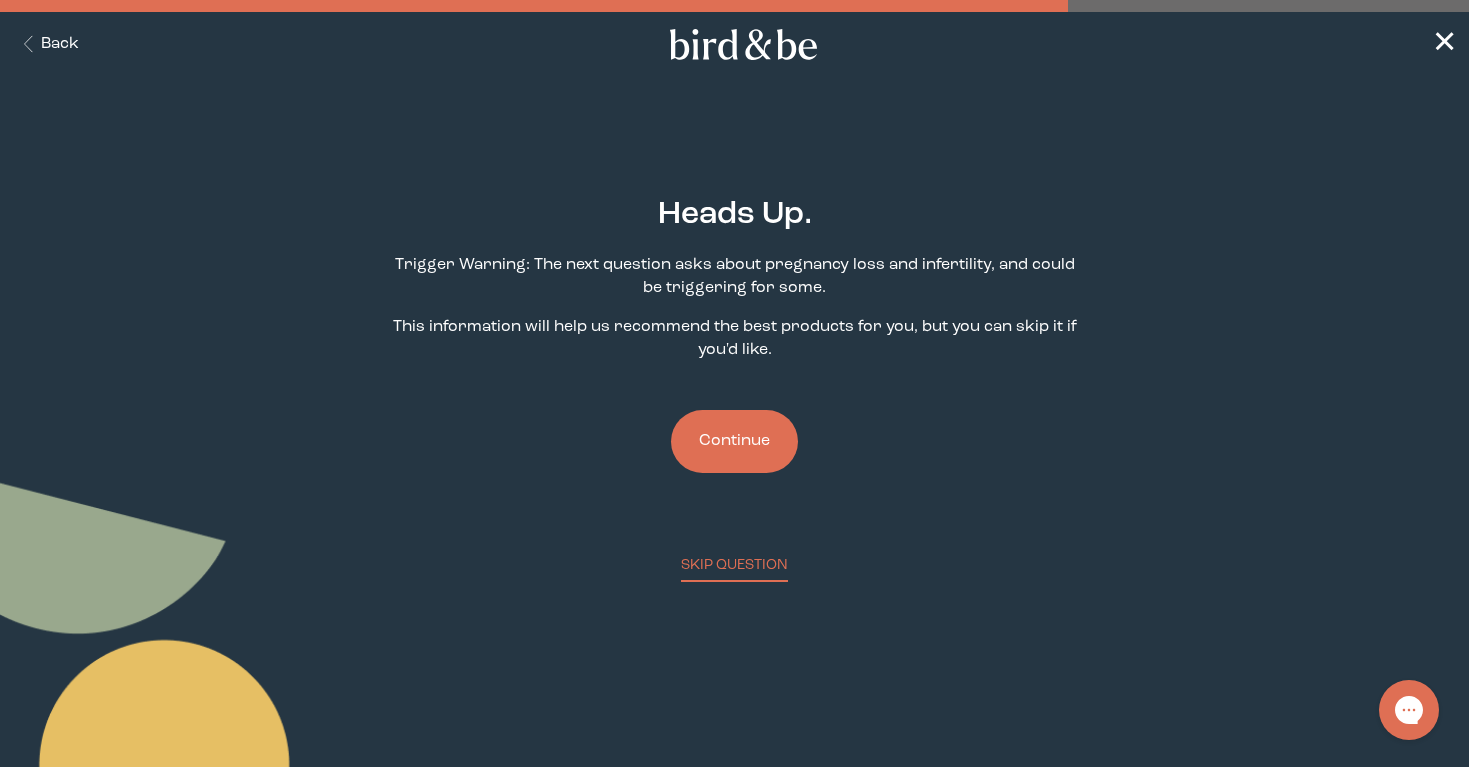click on "Continue" at bounding box center [734, 441] 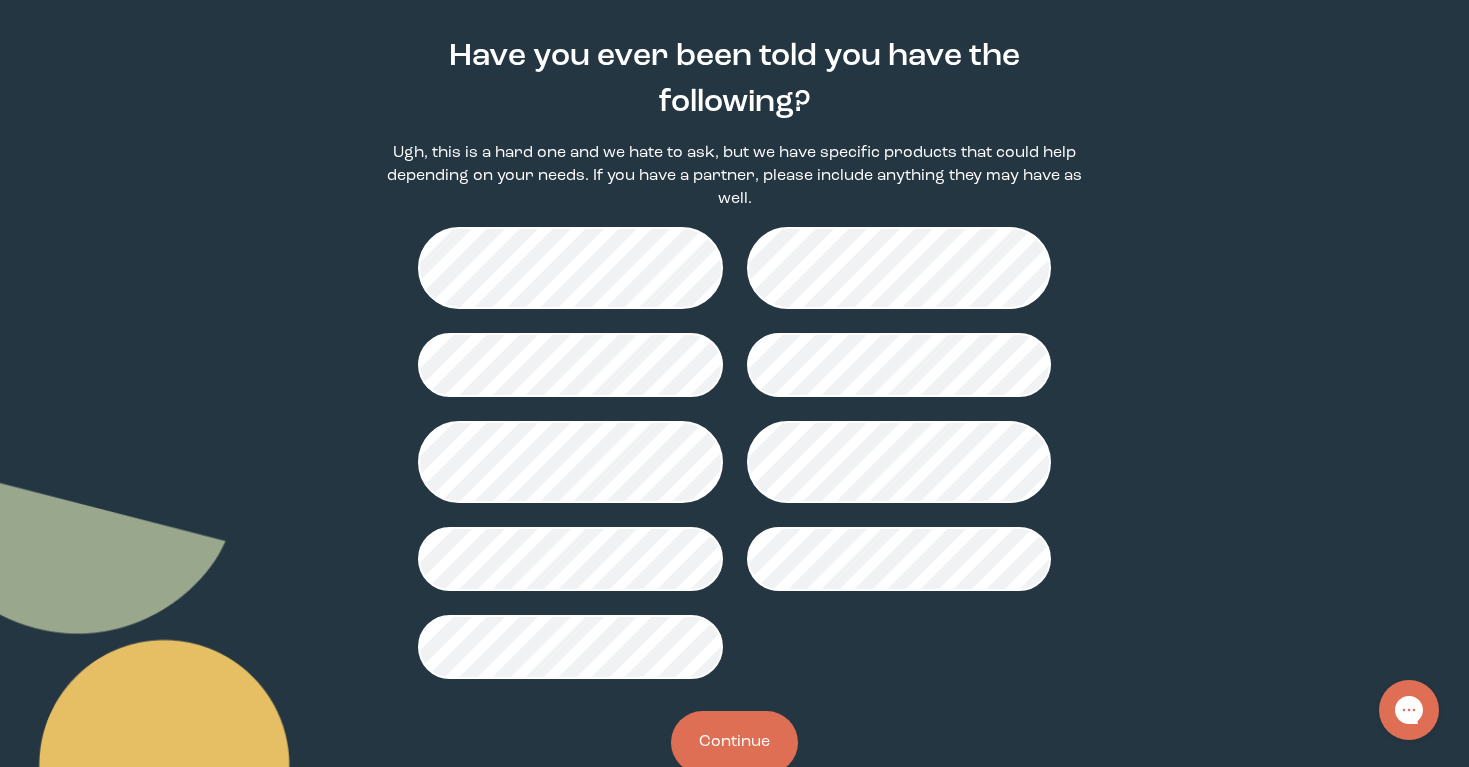 scroll, scrollTop: 160, scrollLeft: 0, axis: vertical 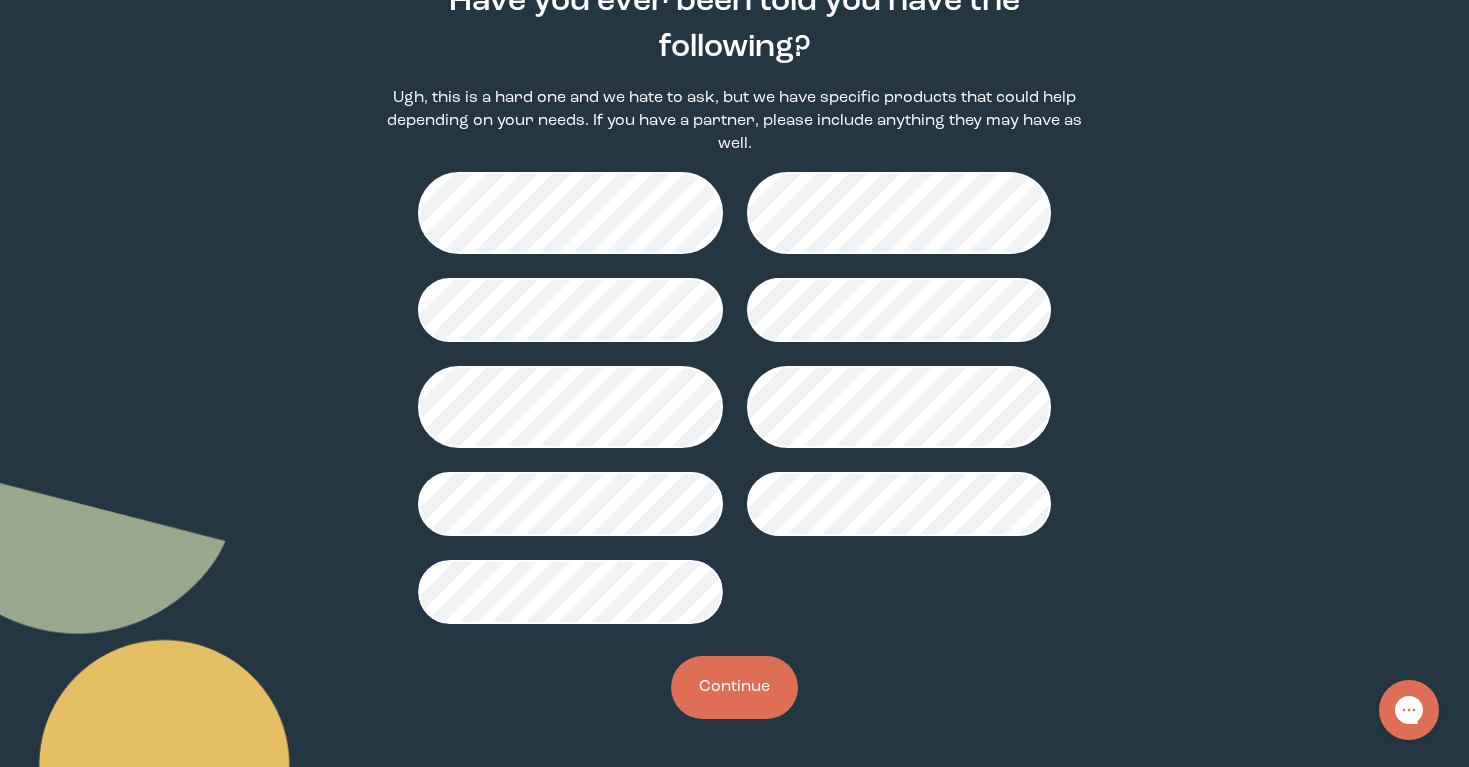 click on "Continue" at bounding box center (734, 687) 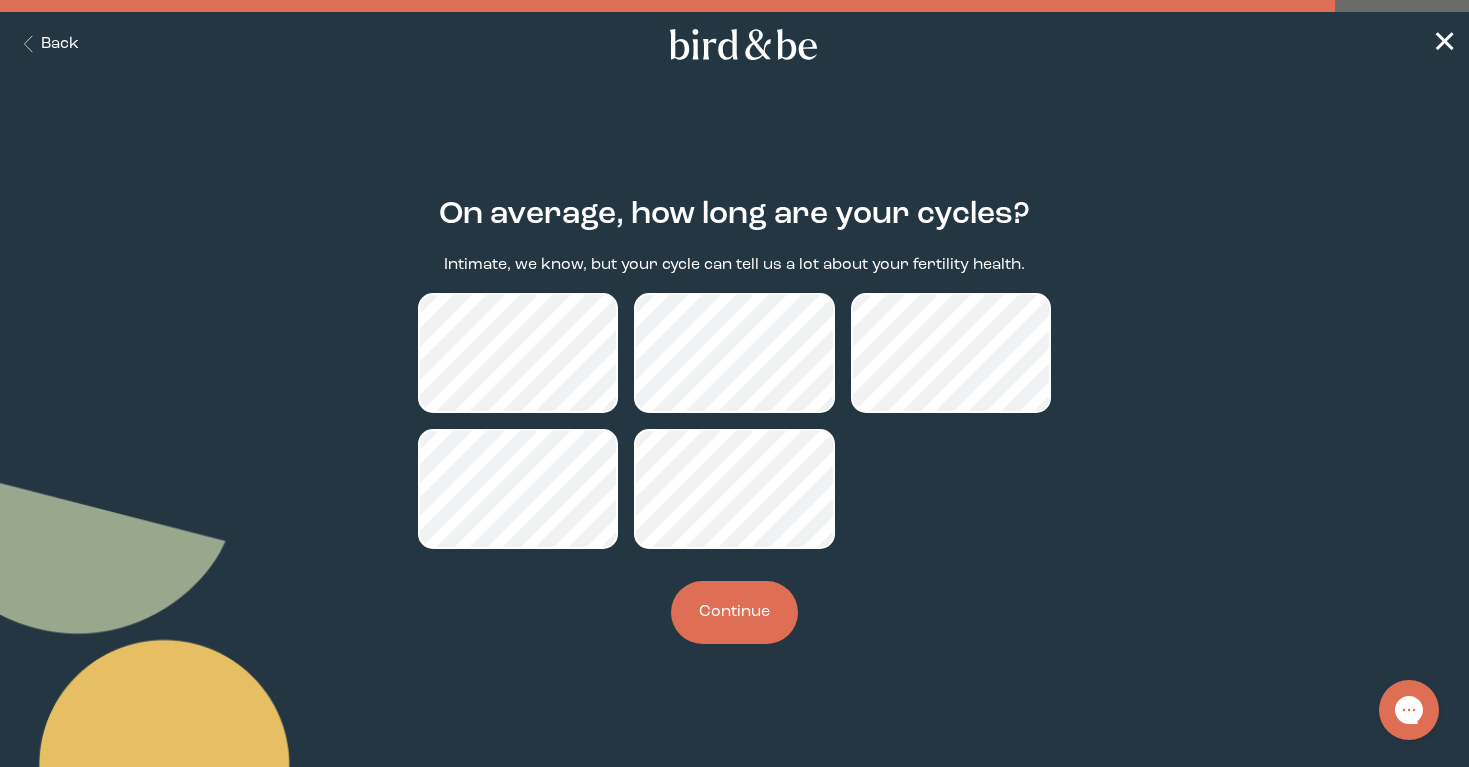 click on "Continue" at bounding box center [734, 612] 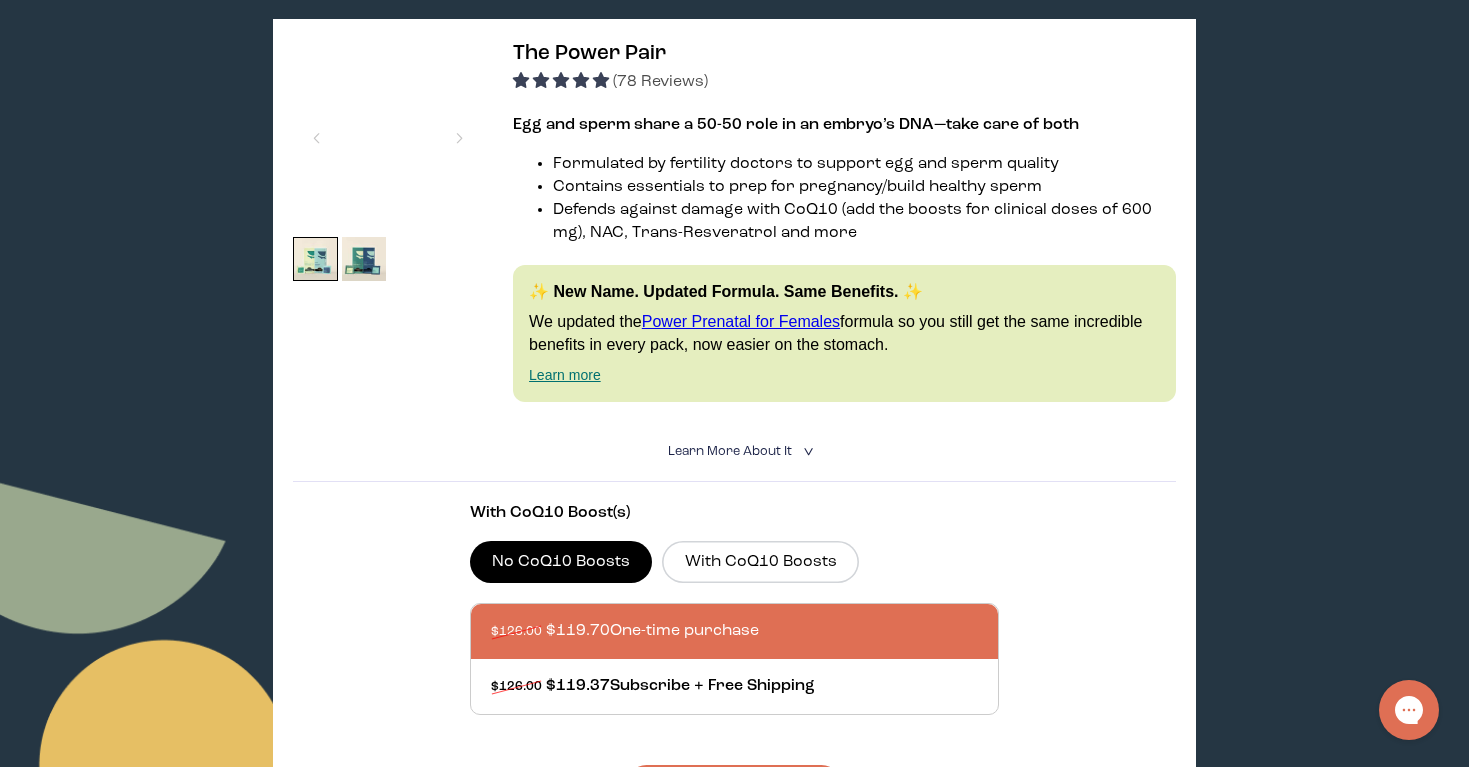 scroll, scrollTop: 334, scrollLeft: 0, axis: vertical 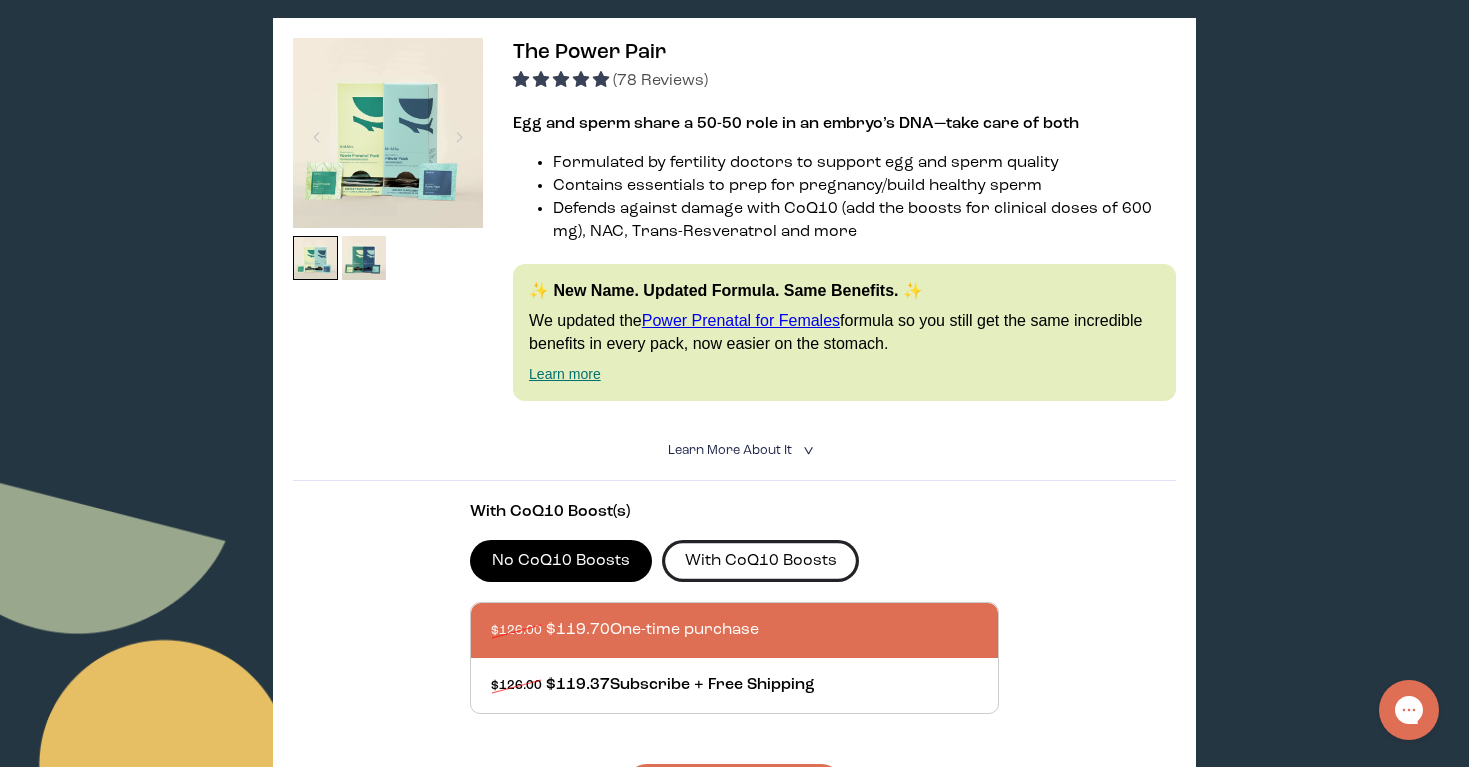 click on "With CoQ10 Boosts" at bounding box center [760, 561] 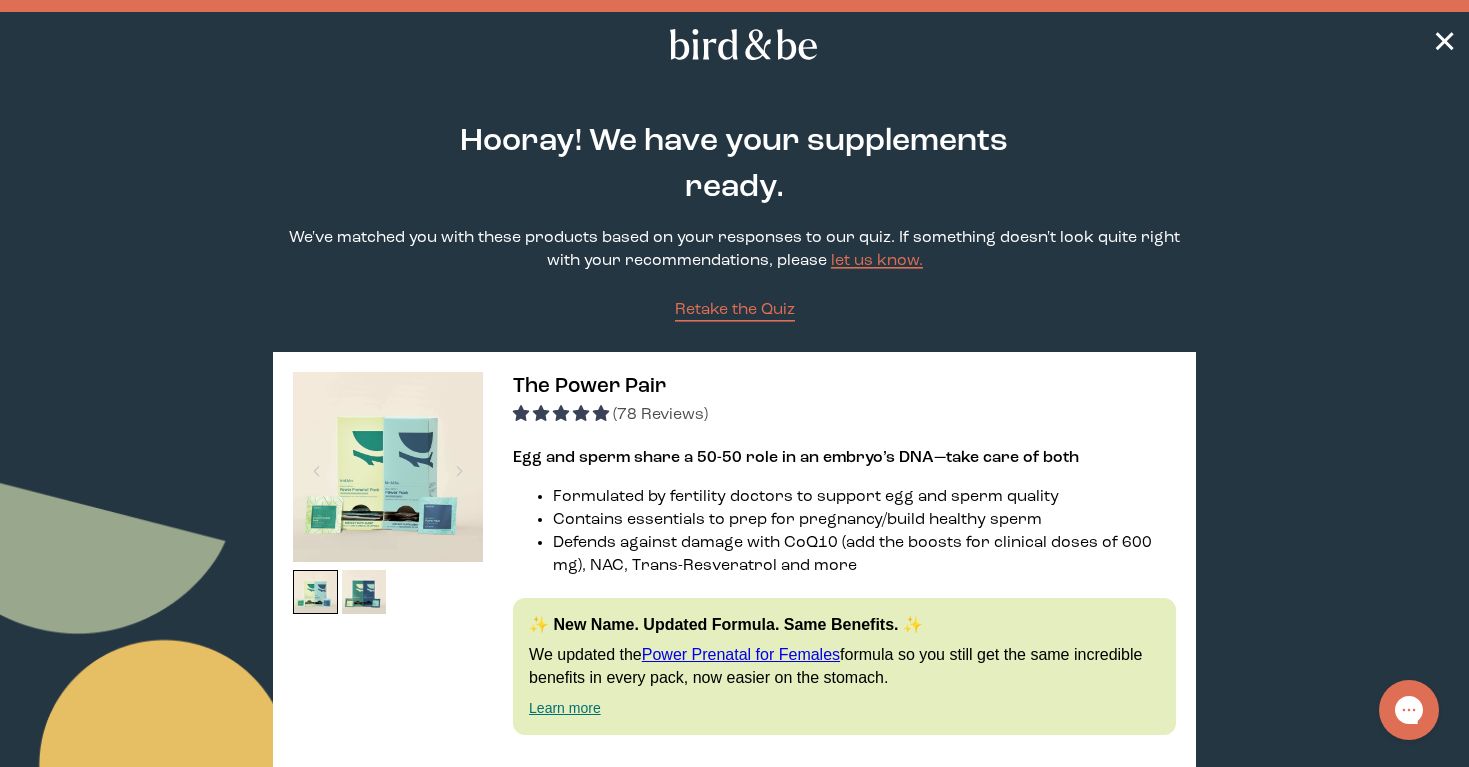 scroll, scrollTop: 0, scrollLeft: 0, axis: both 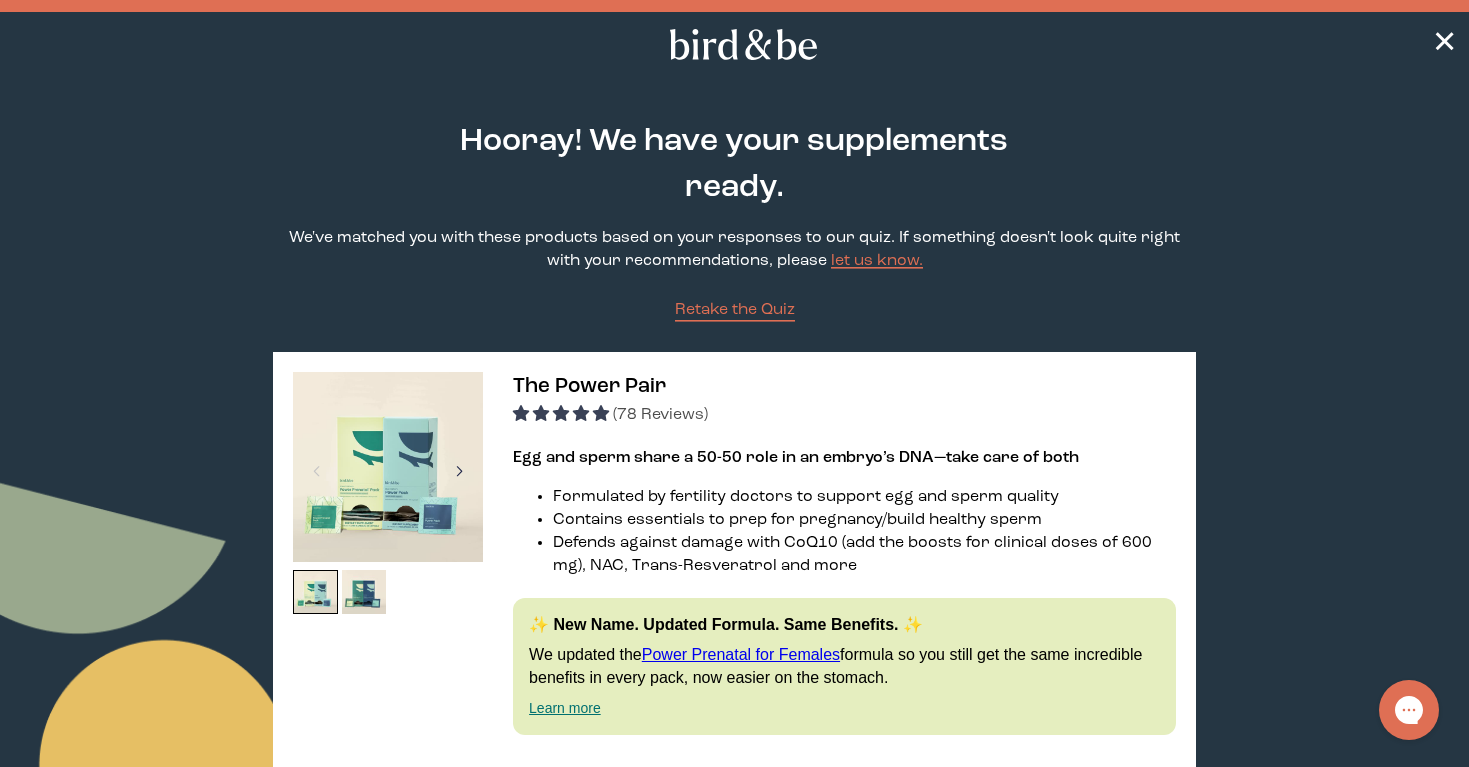 click at bounding box center (459, 471) 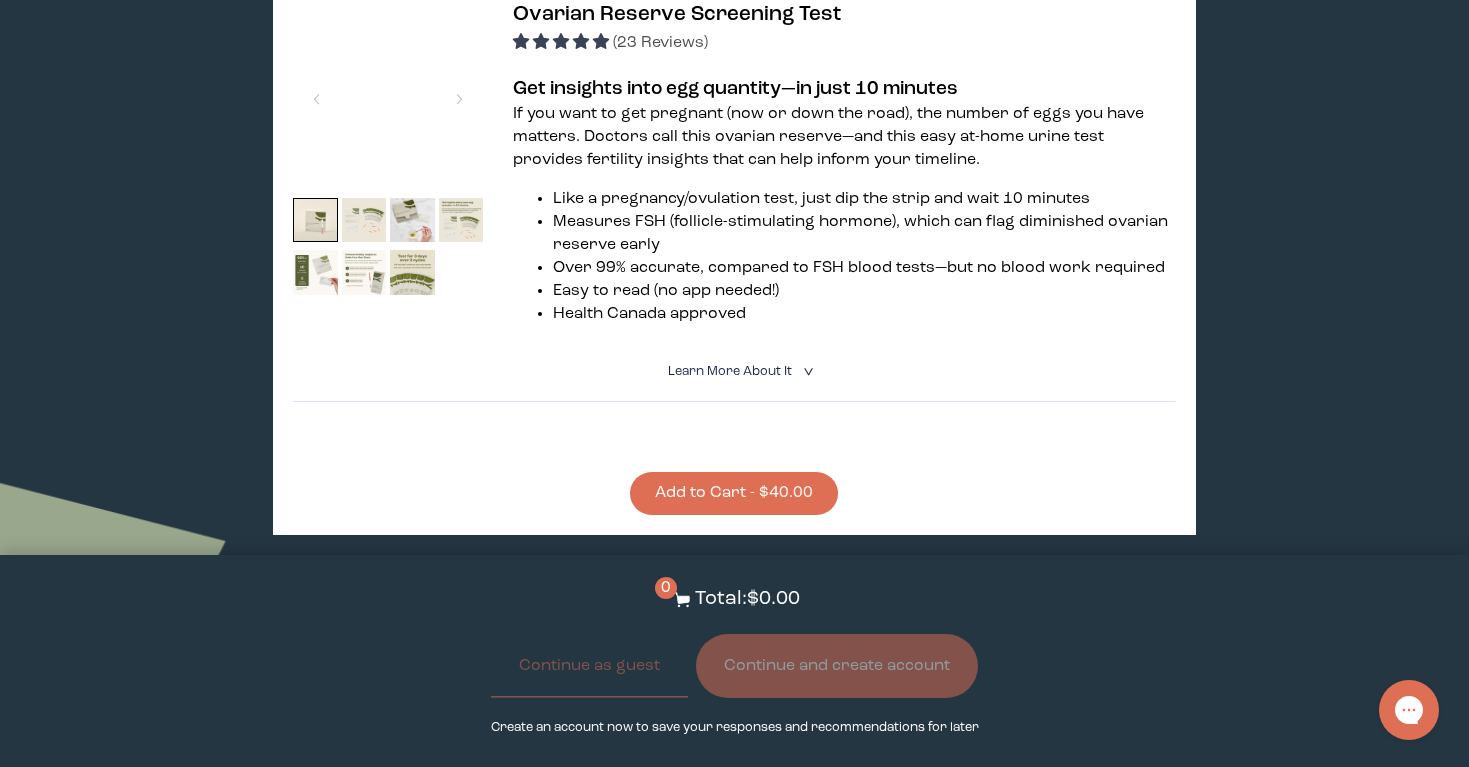 scroll, scrollTop: 2071, scrollLeft: 0, axis: vertical 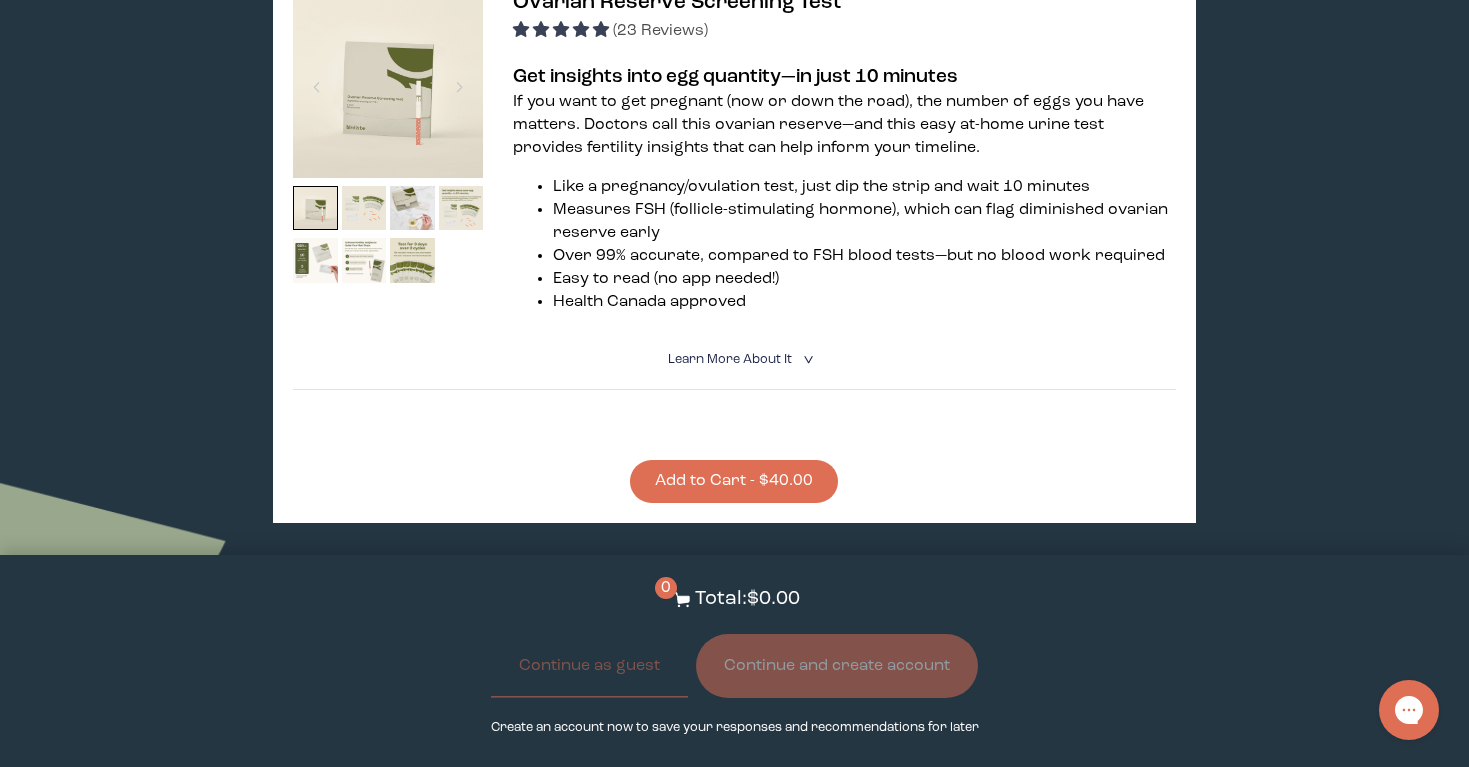 click on "Learn More About it" at bounding box center (730, 359) 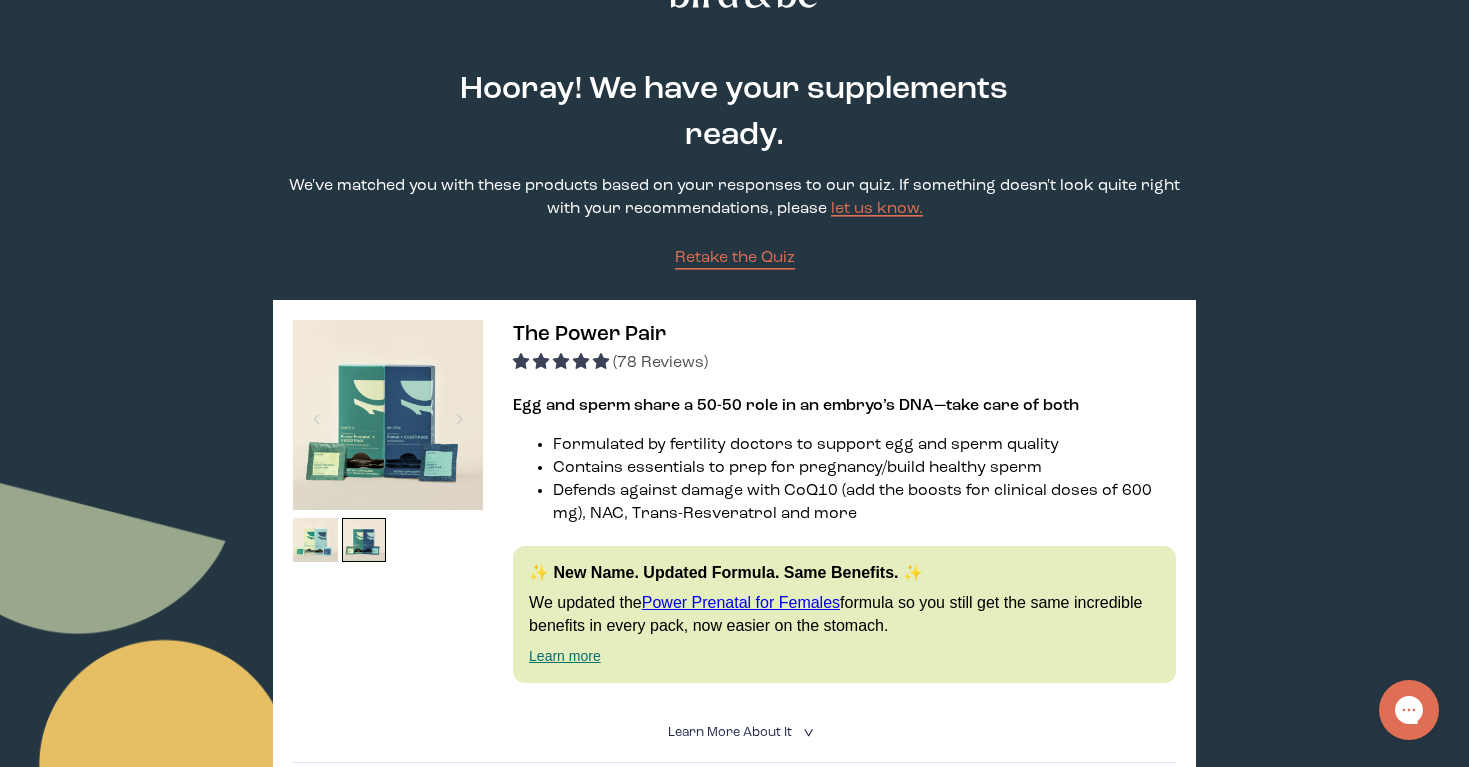 scroll, scrollTop: 75, scrollLeft: 0, axis: vertical 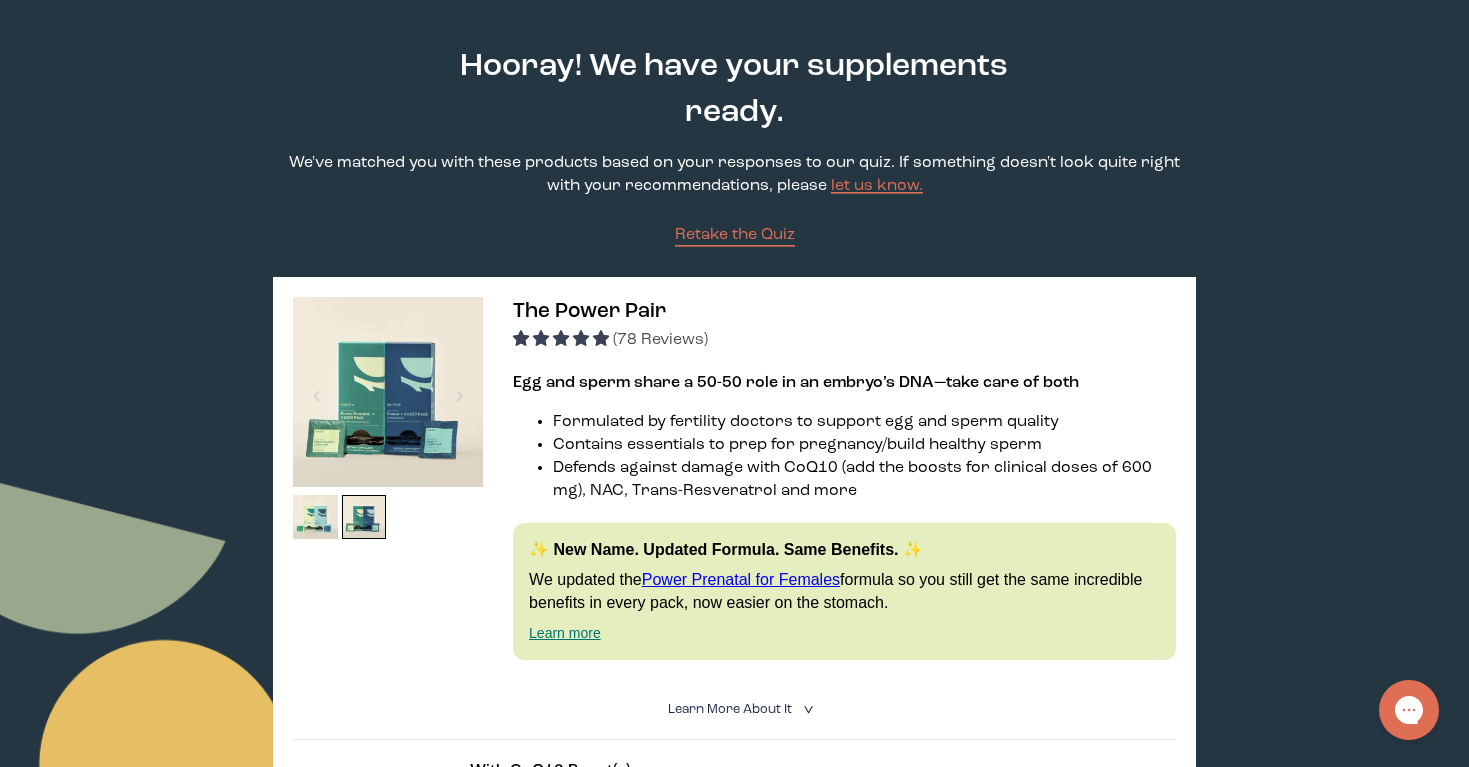 click on "The Power Pair" at bounding box center [589, 311] 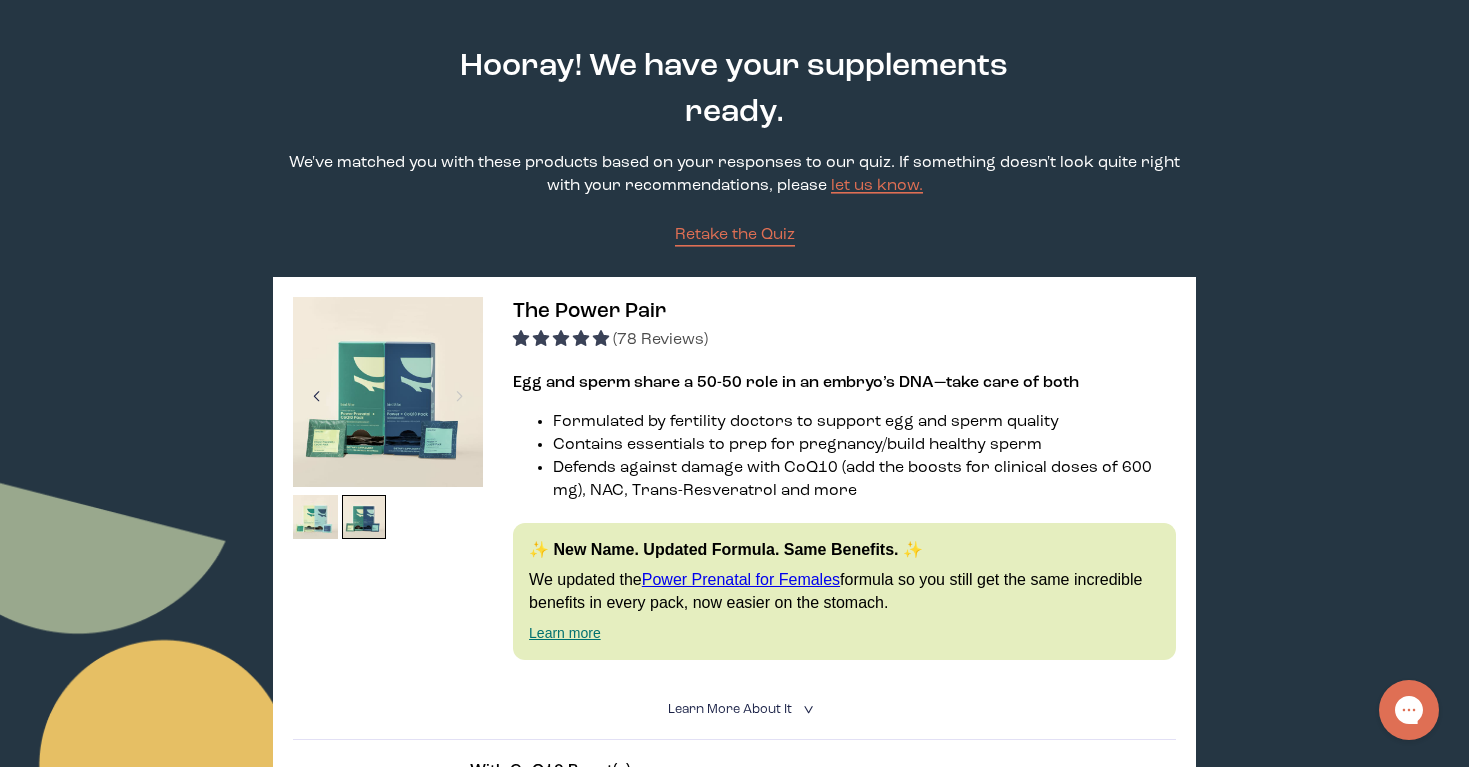 click at bounding box center (316, 396) 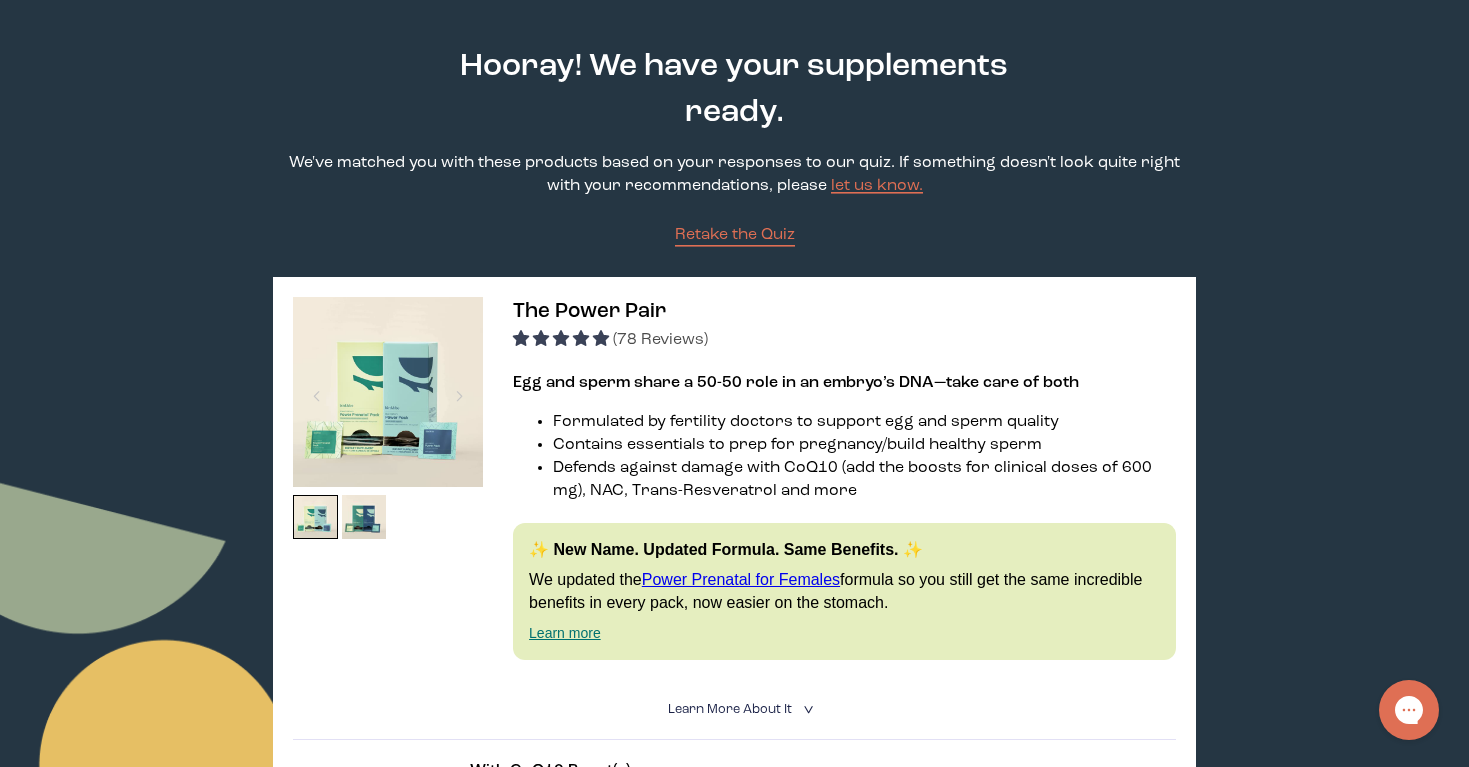 click on "Defends against damage with CoQ10 (add the boosts for clinical doses of 600 mg), NAC, Trans-Resveratrol and more" at bounding box center [864, 480] 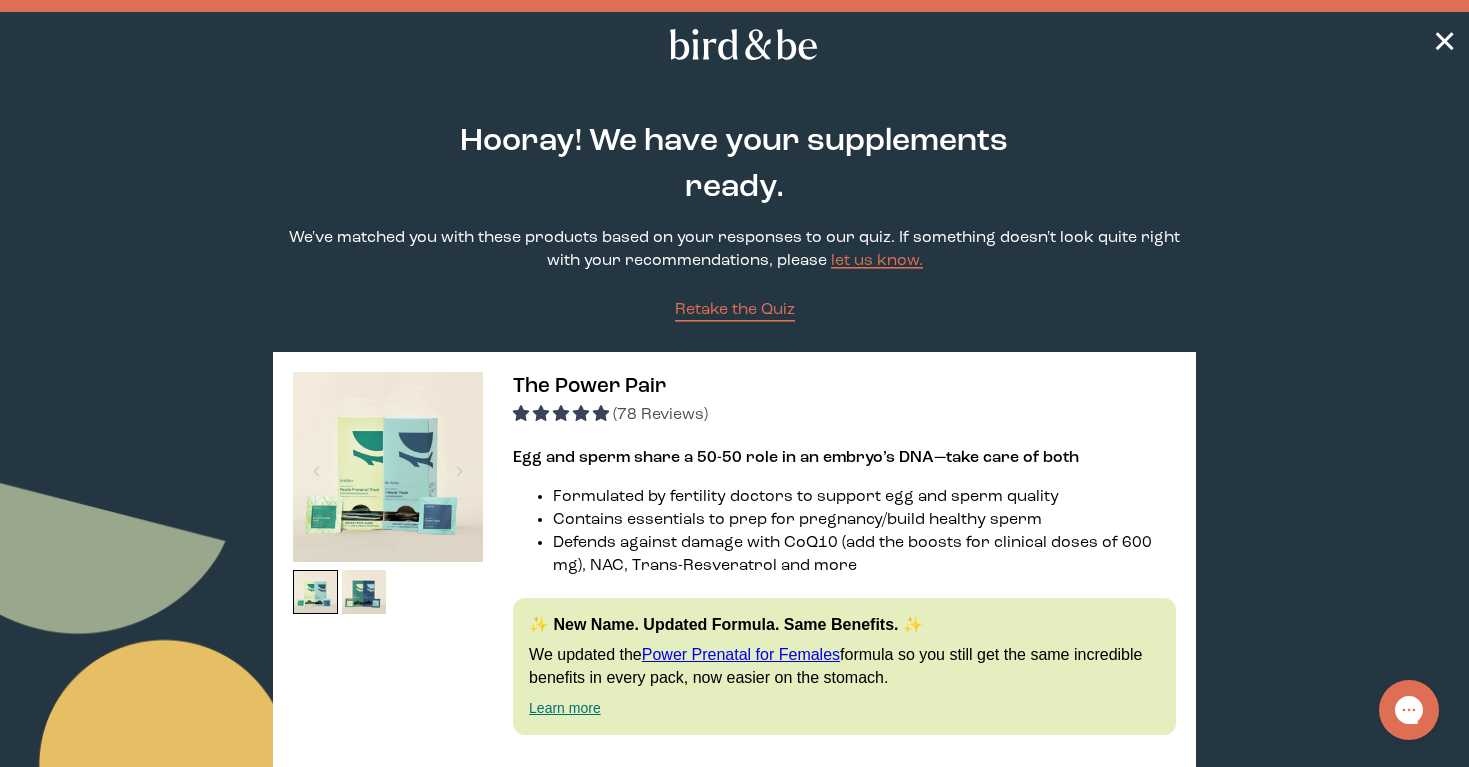scroll, scrollTop: 0, scrollLeft: 0, axis: both 